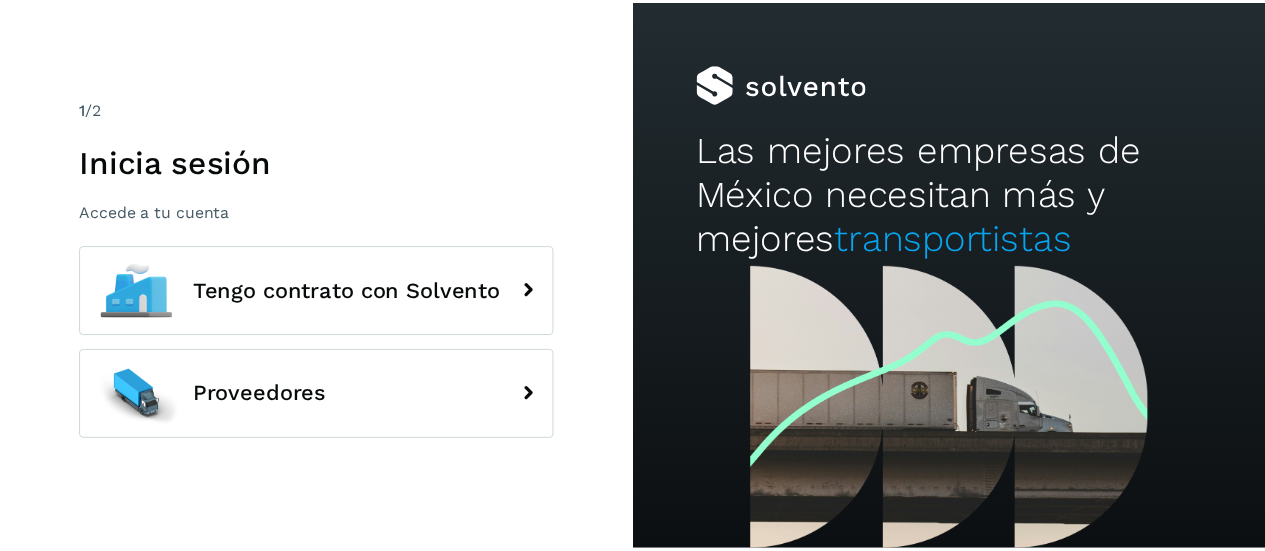 scroll, scrollTop: 0, scrollLeft: 0, axis: both 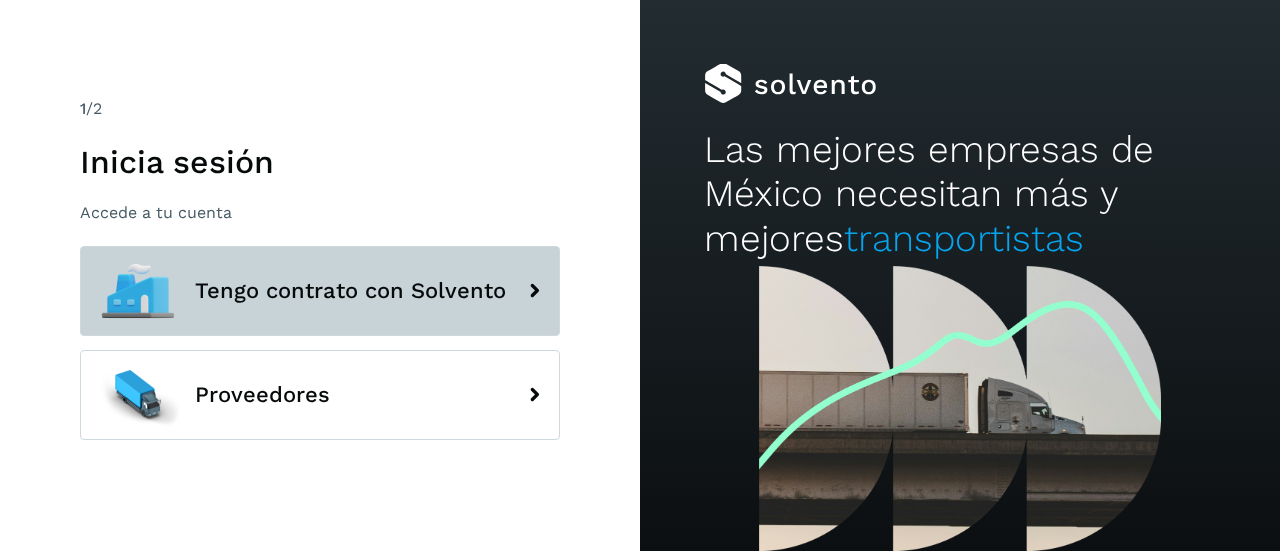click on "Tengo contrato con Solvento" at bounding box center (320, 291) 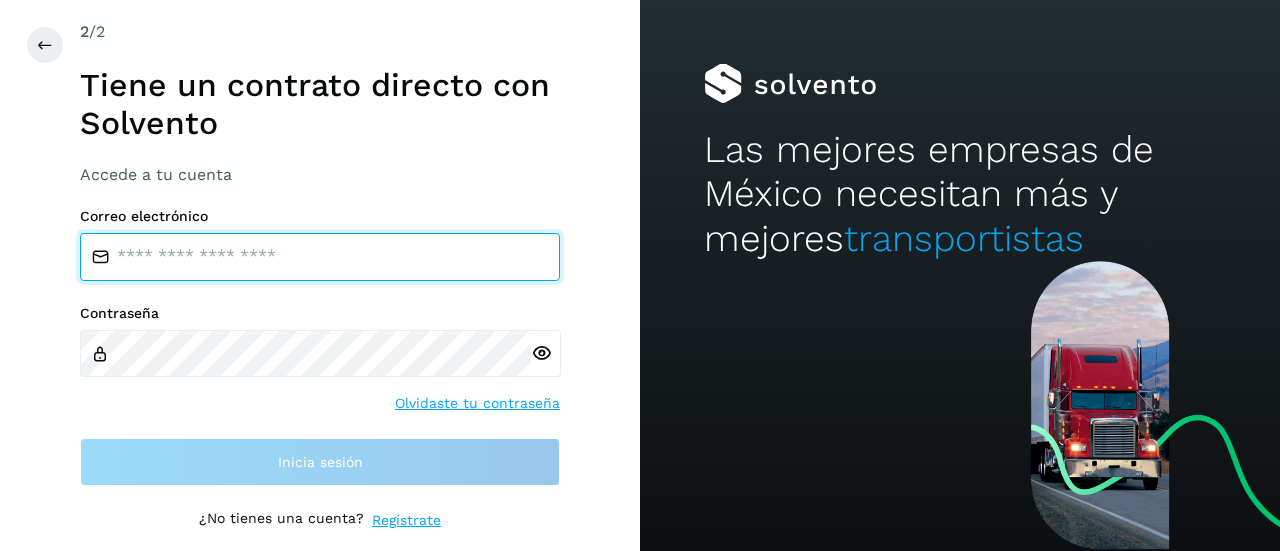 click at bounding box center [320, 257] 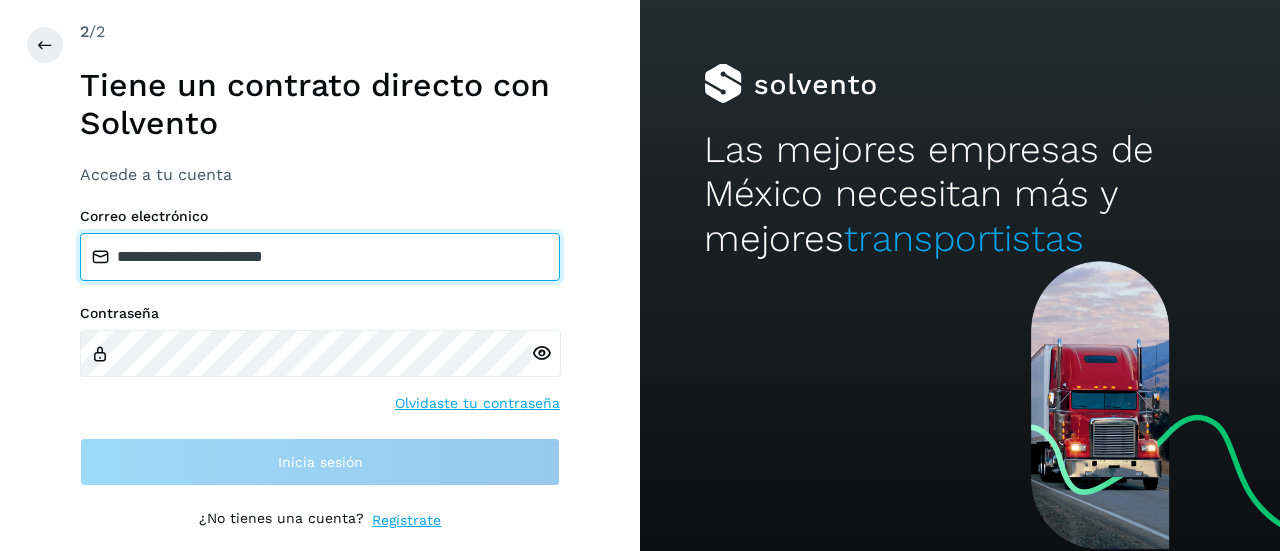 type on "**********" 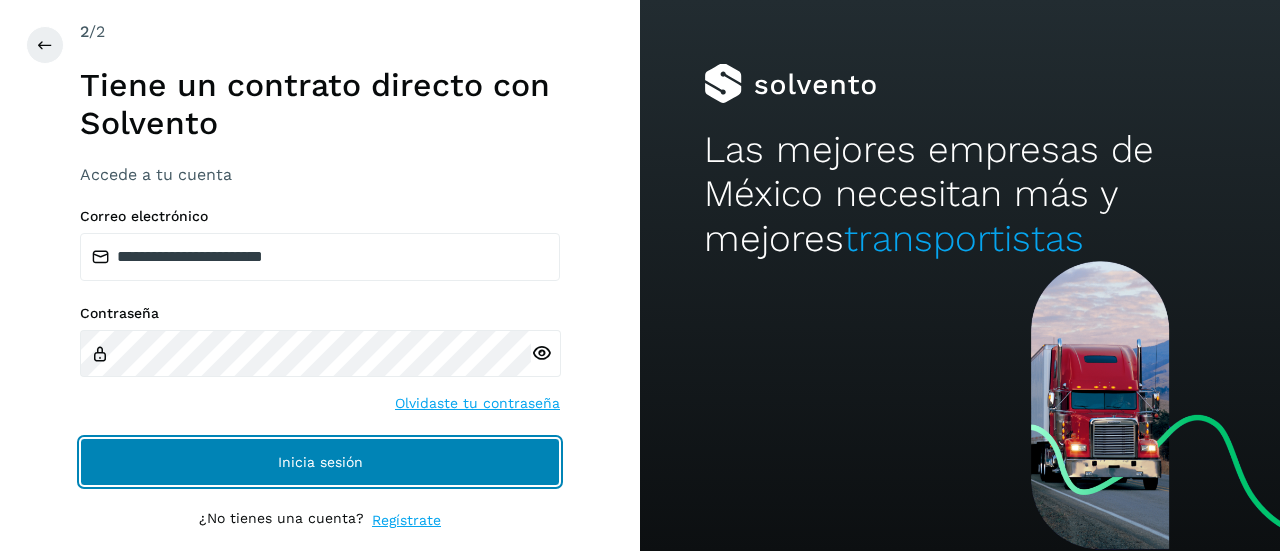 click on "Inicia sesión" at bounding box center [320, 462] 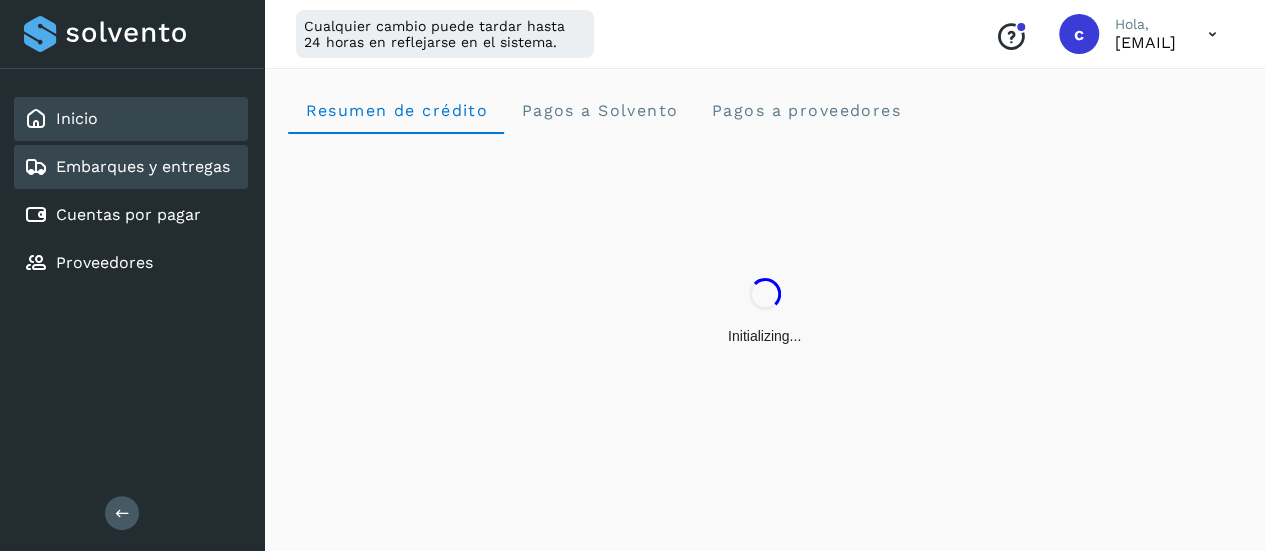 click on "Embarques y entregas" at bounding box center [127, 167] 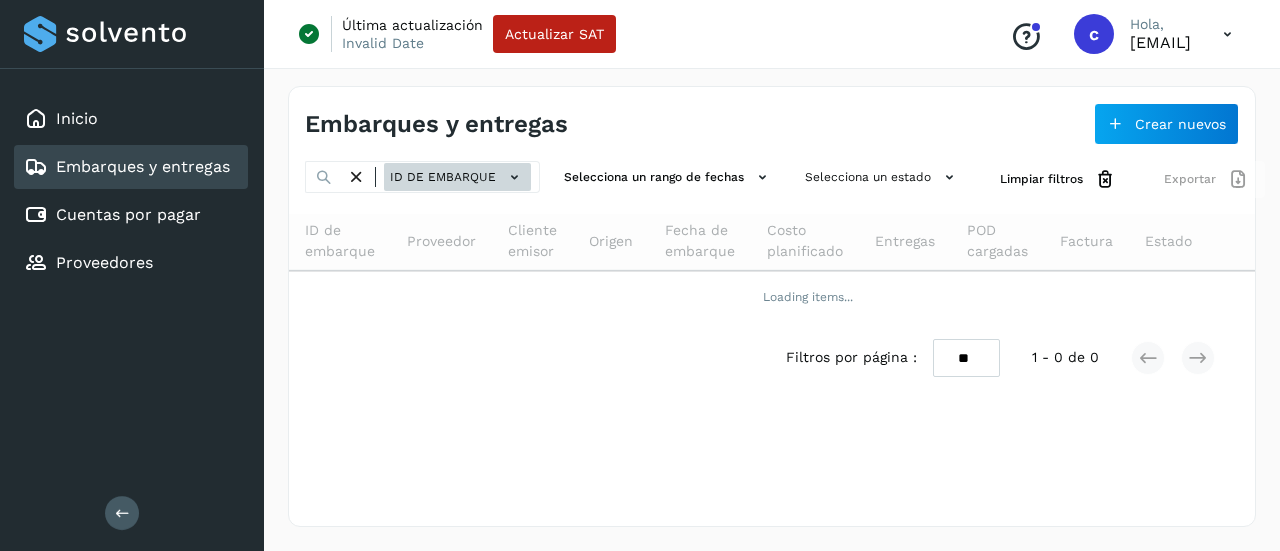 click on "ID de embarque" 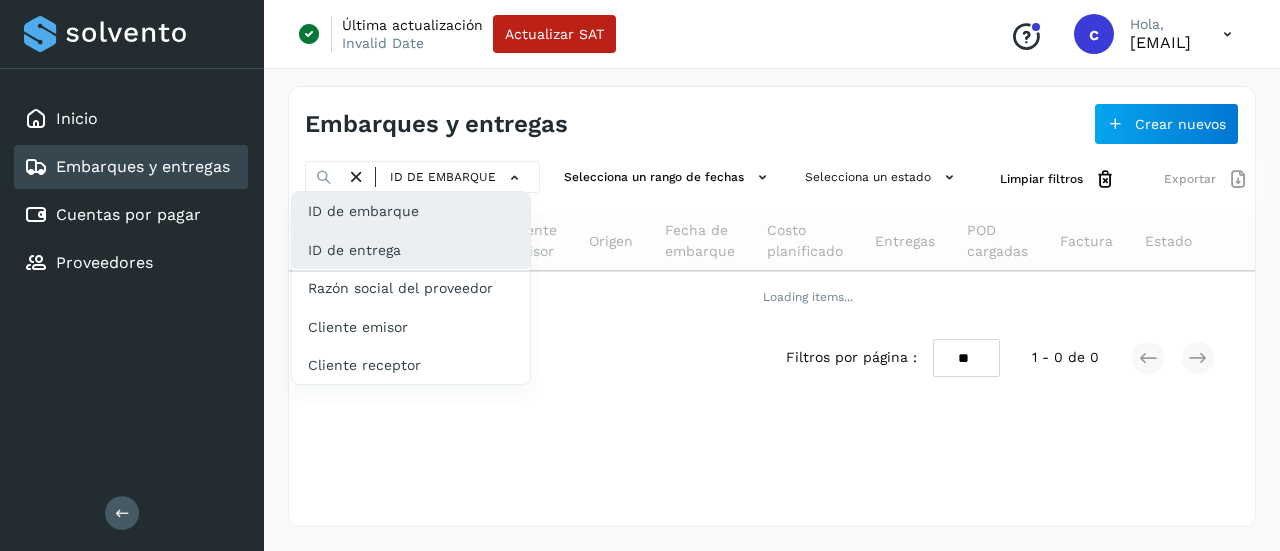 click on "ID de entrega" 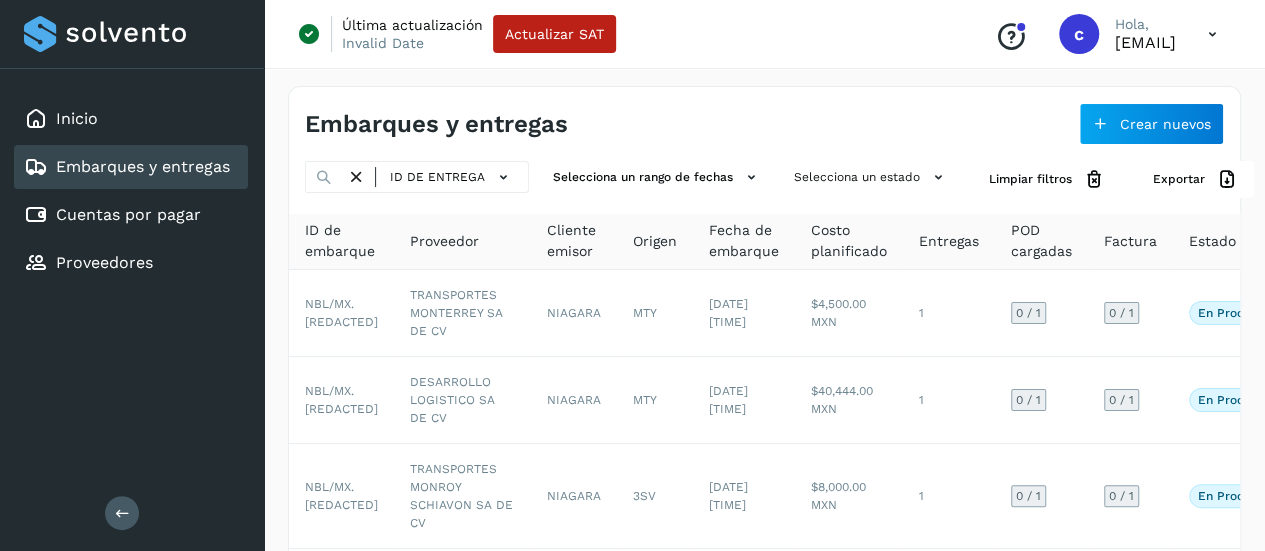 click on "ID de entrega" 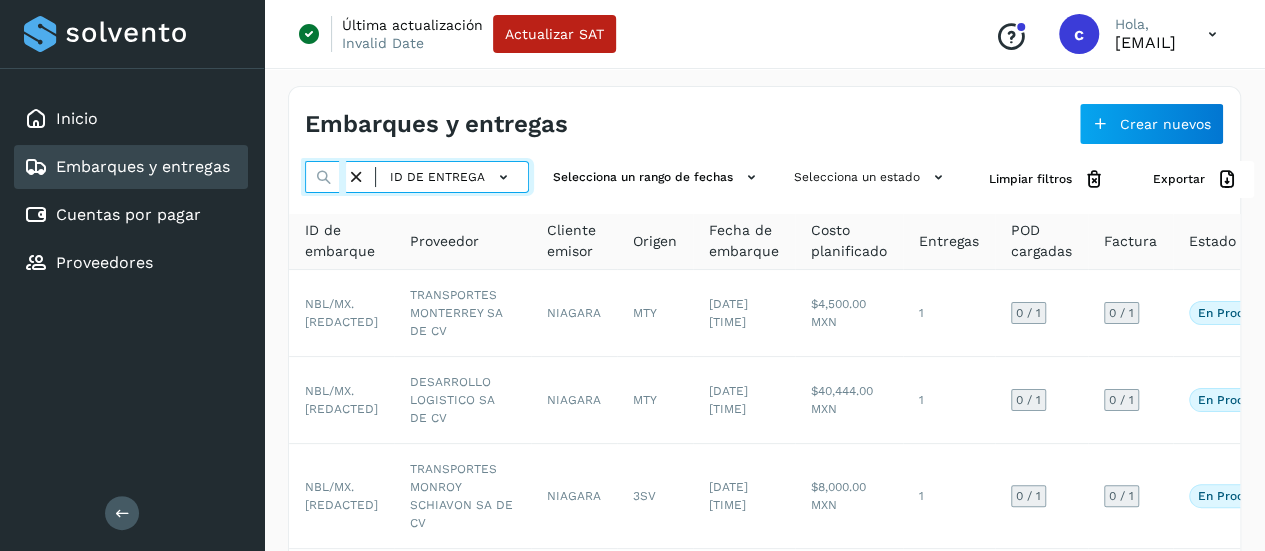 click at bounding box center [325, 177] 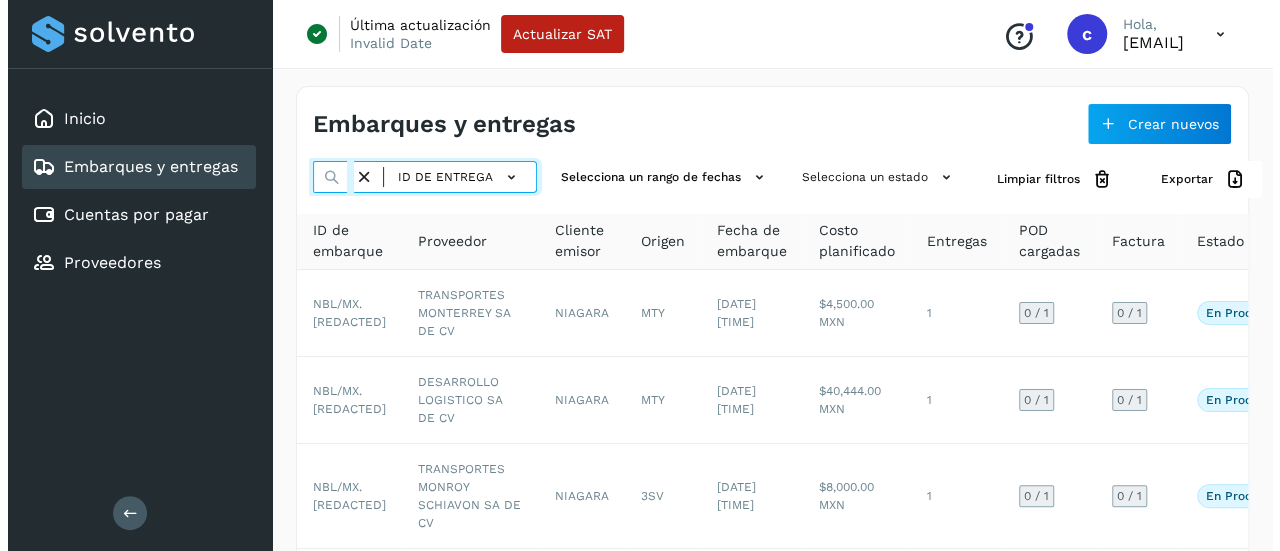 scroll, scrollTop: 0, scrollLeft: 28, axis: horizontal 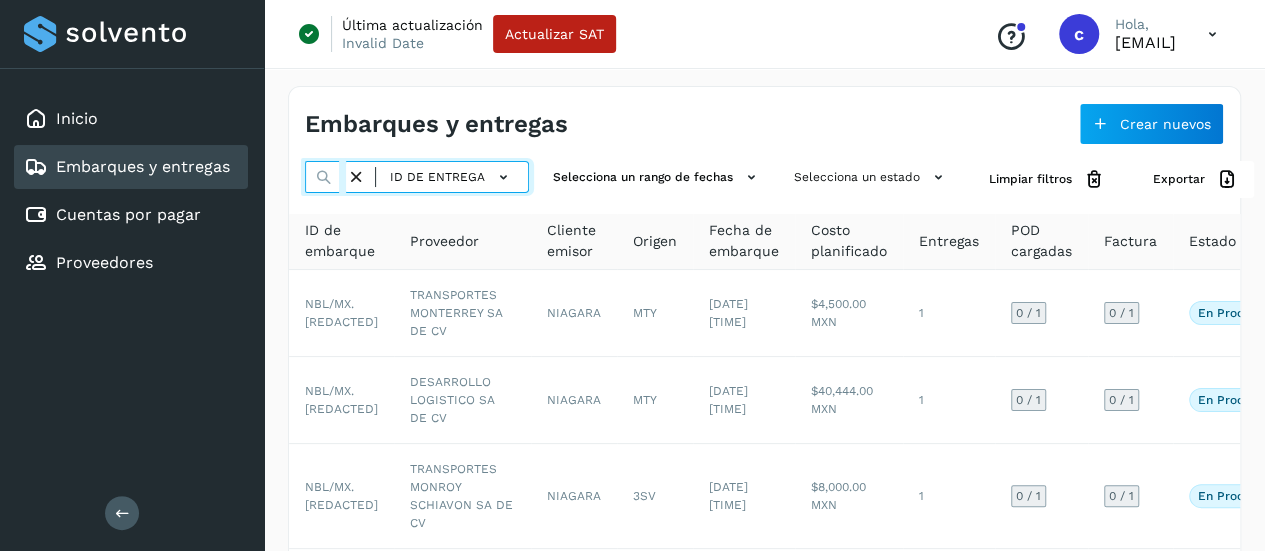 type on "****" 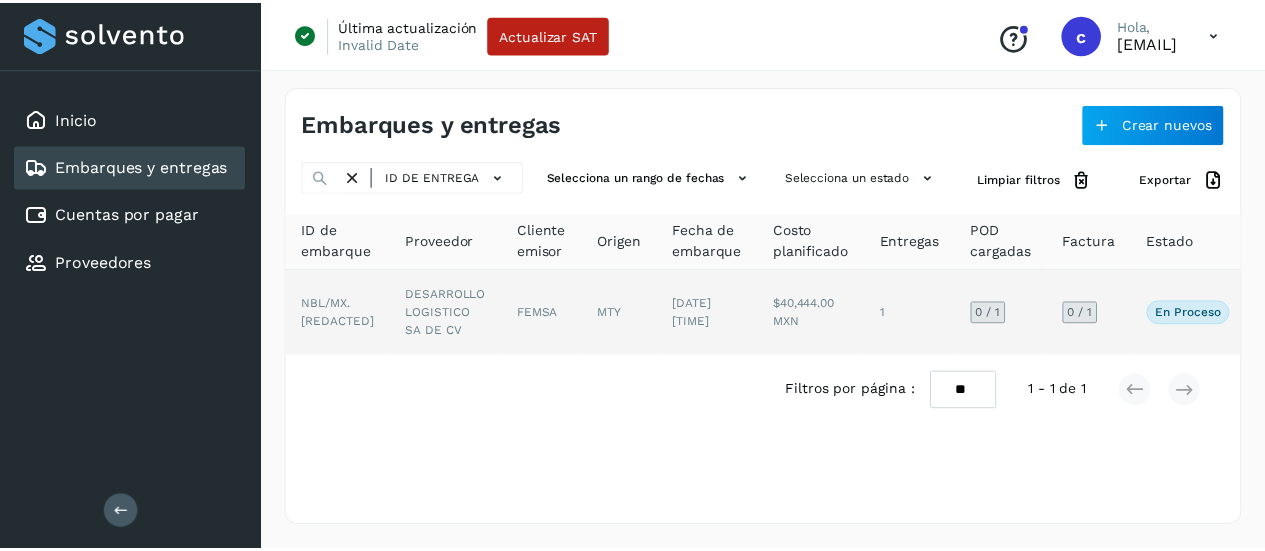 scroll, scrollTop: 0, scrollLeft: 0, axis: both 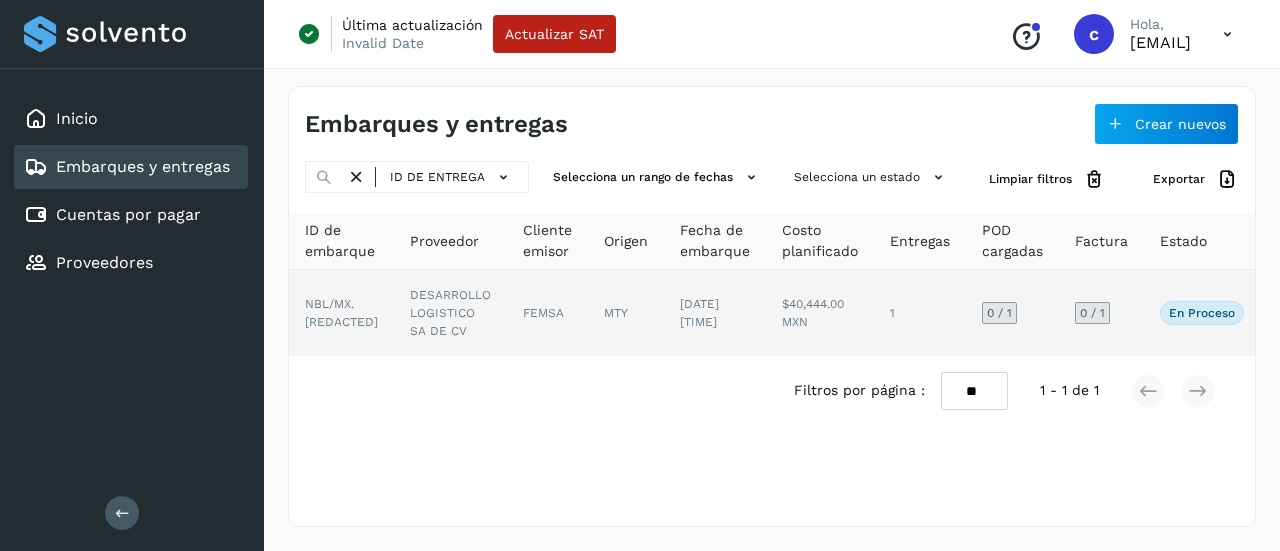 click on "DESARROLLO LOGISTICO SA DE CV" 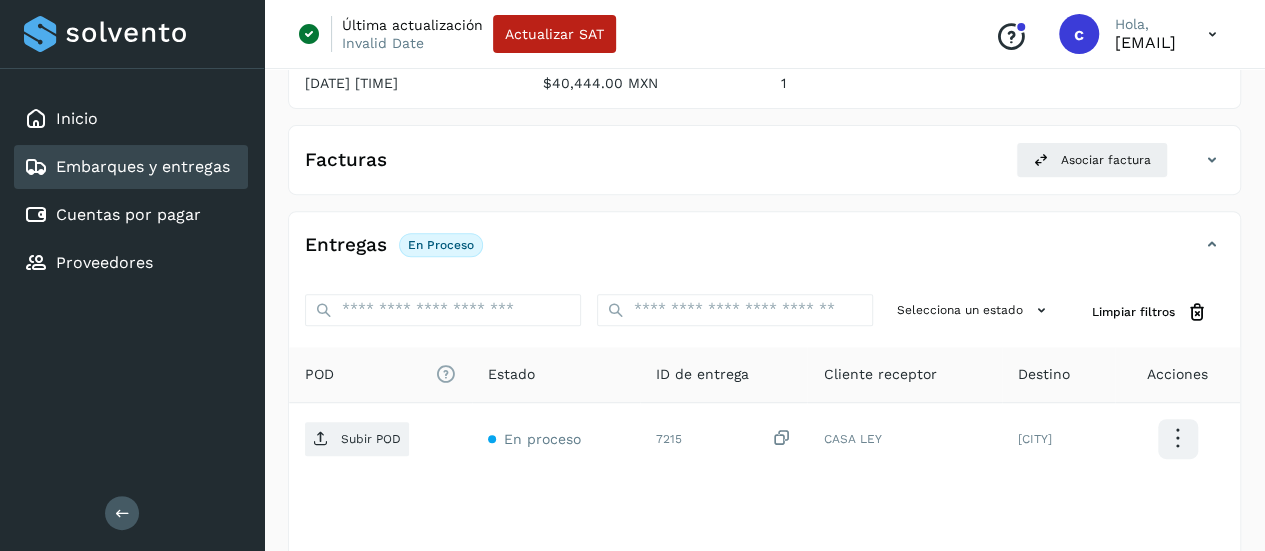 scroll, scrollTop: 312, scrollLeft: 0, axis: vertical 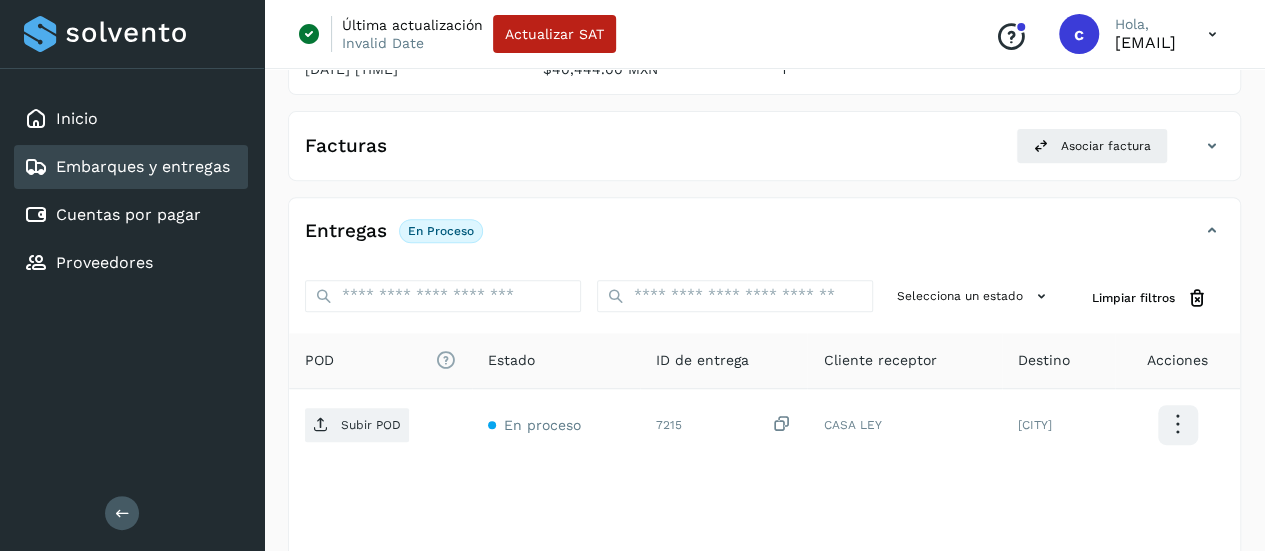 click on "Embarques y entregas" at bounding box center (127, 167) 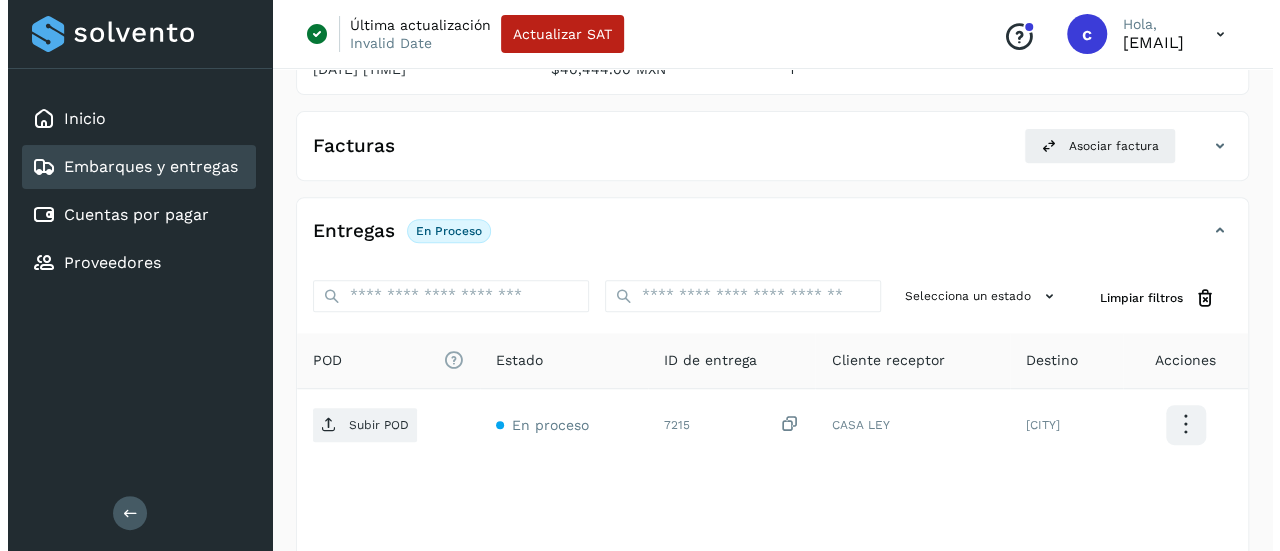 scroll, scrollTop: 0, scrollLeft: 0, axis: both 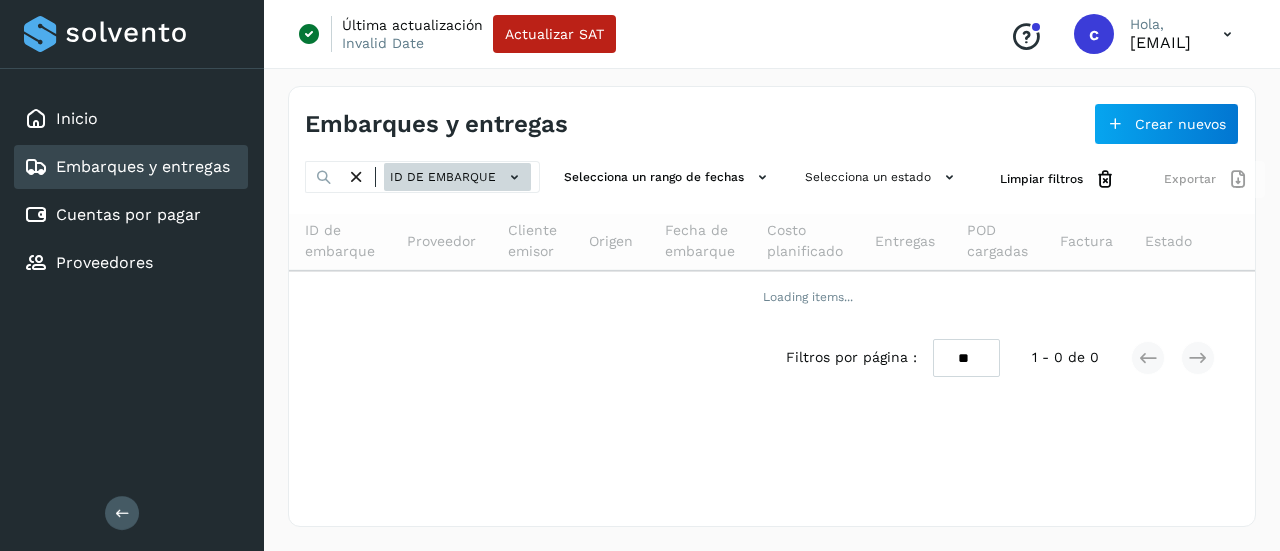 click on "ID de embarque" 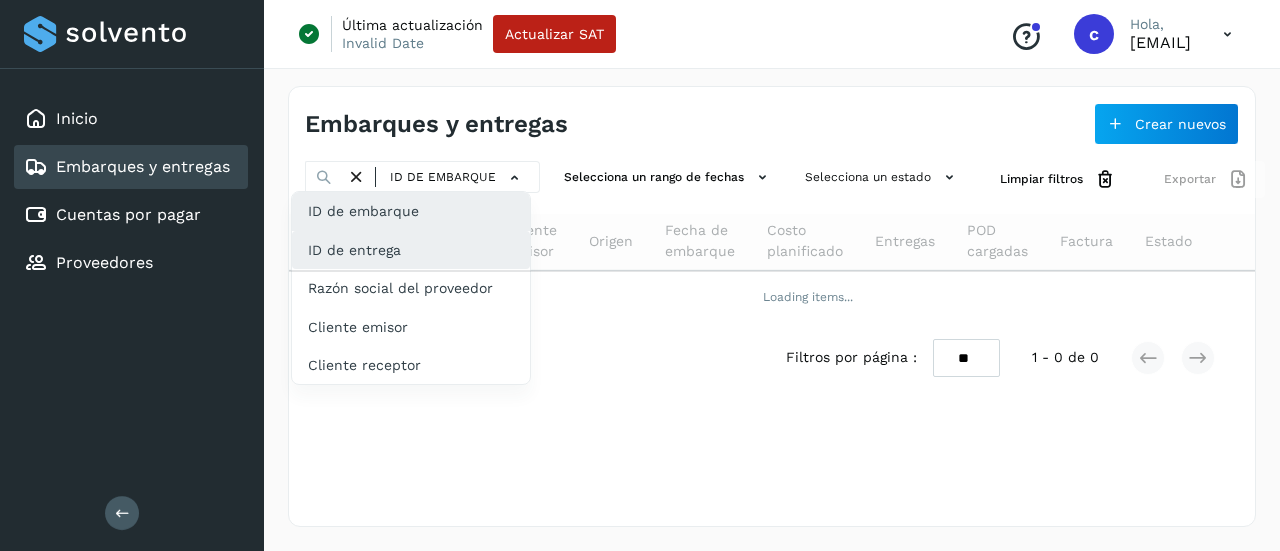 click on "ID de entrega" 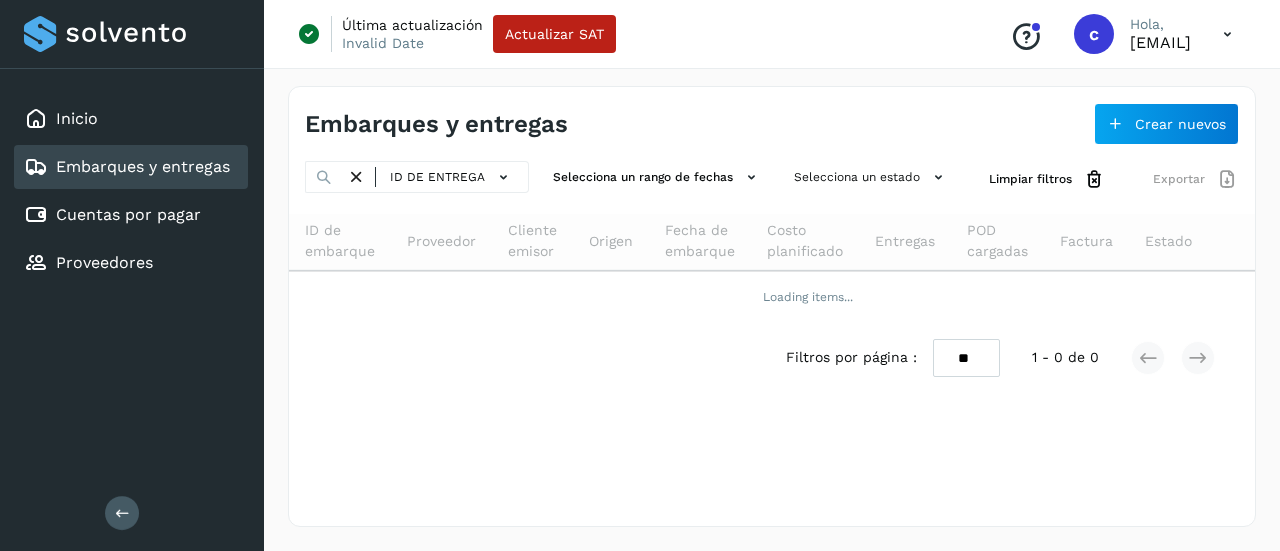 click at bounding box center [324, 177] 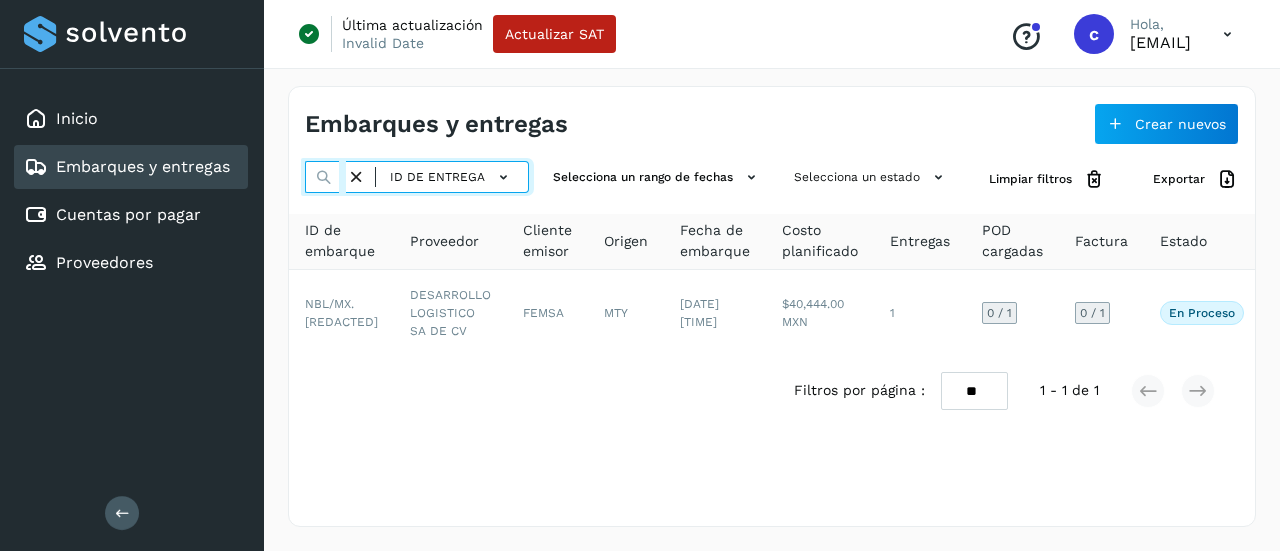 click on "****" at bounding box center (325, 177) 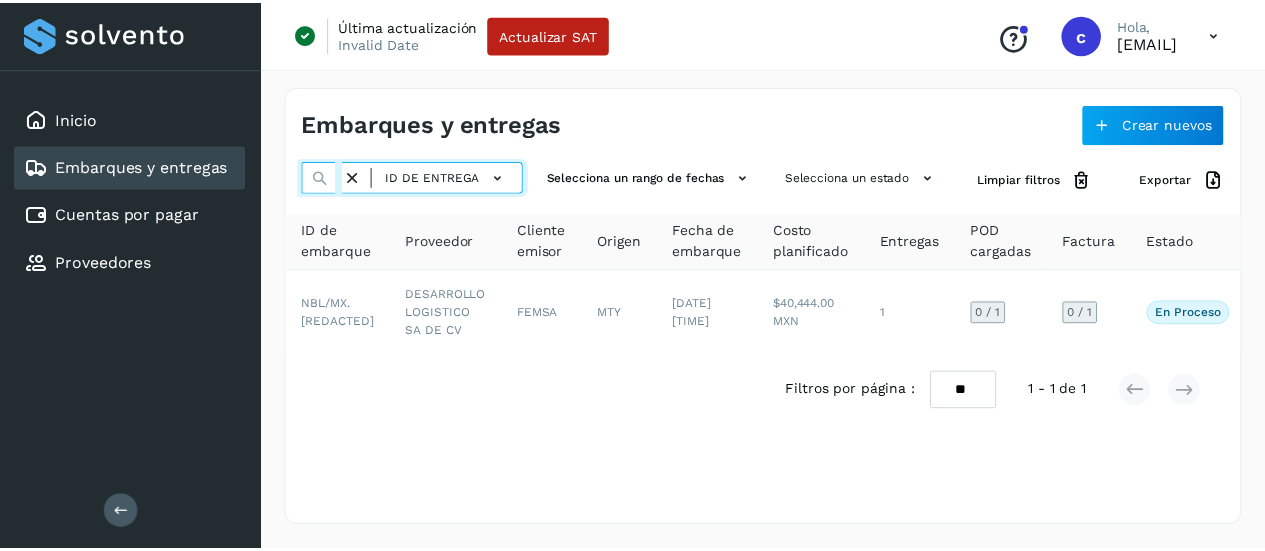 scroll, scrollTop: 0, scrollLeft: 54, axis: horizontal 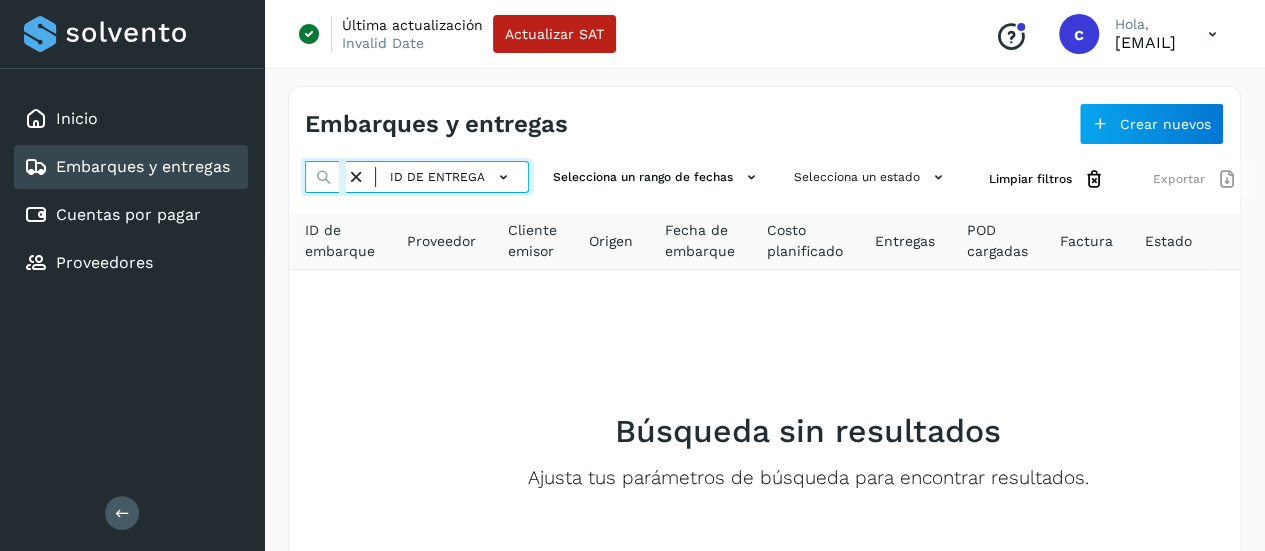 click on "**********" at bounding box center (325, 177) 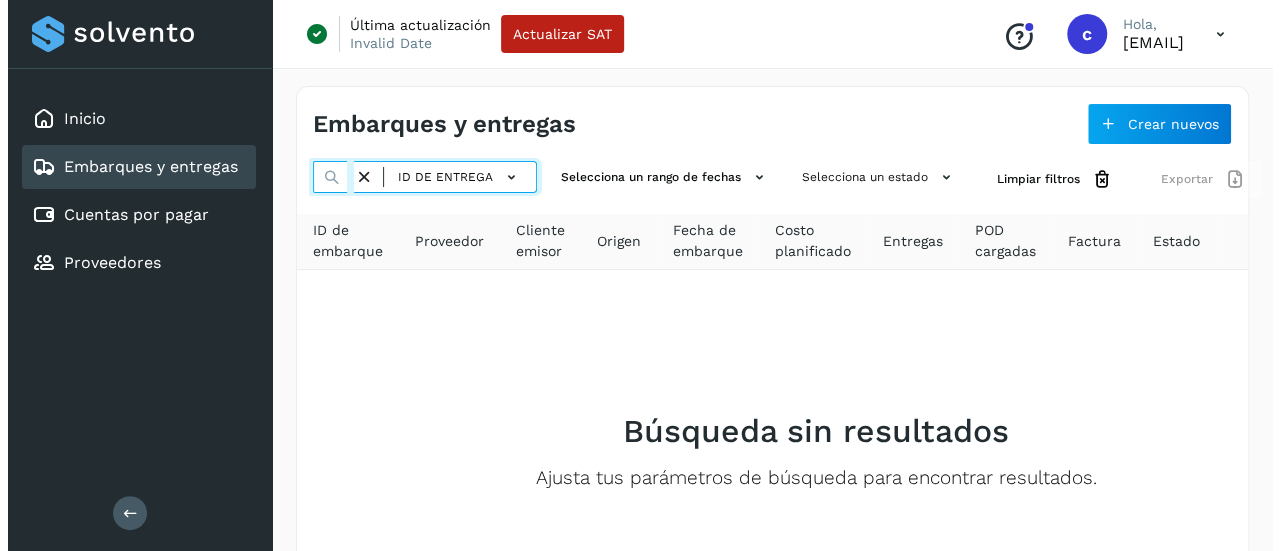 scroll, scrollTop: 0, scrollLeft: 108, axis: horizontal 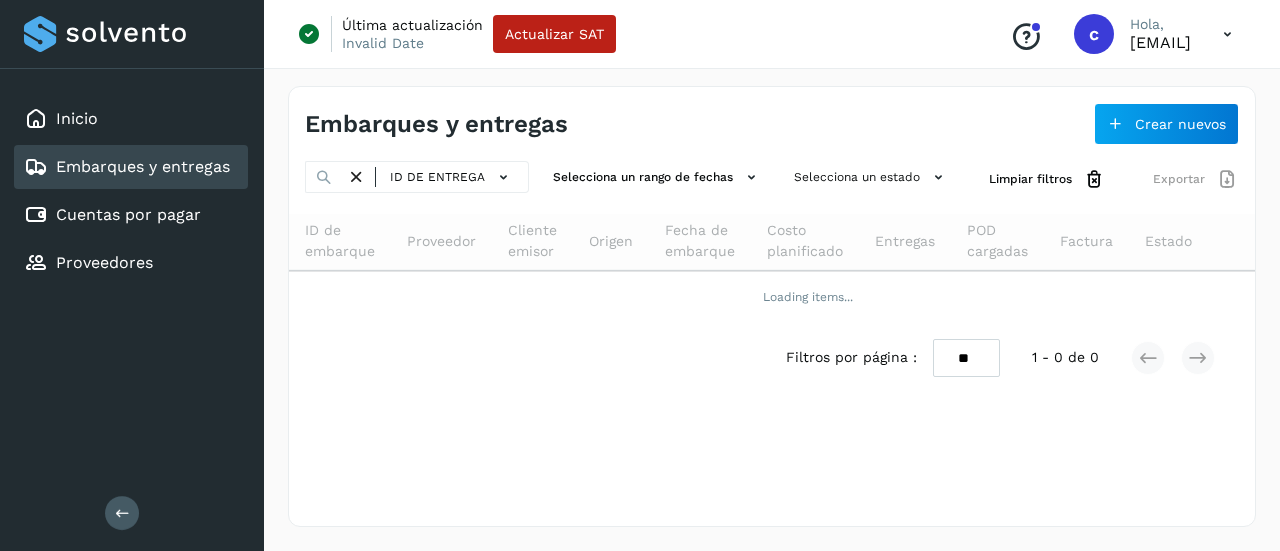 click on "Embarques y entregas" at bounding box center (538, 124) 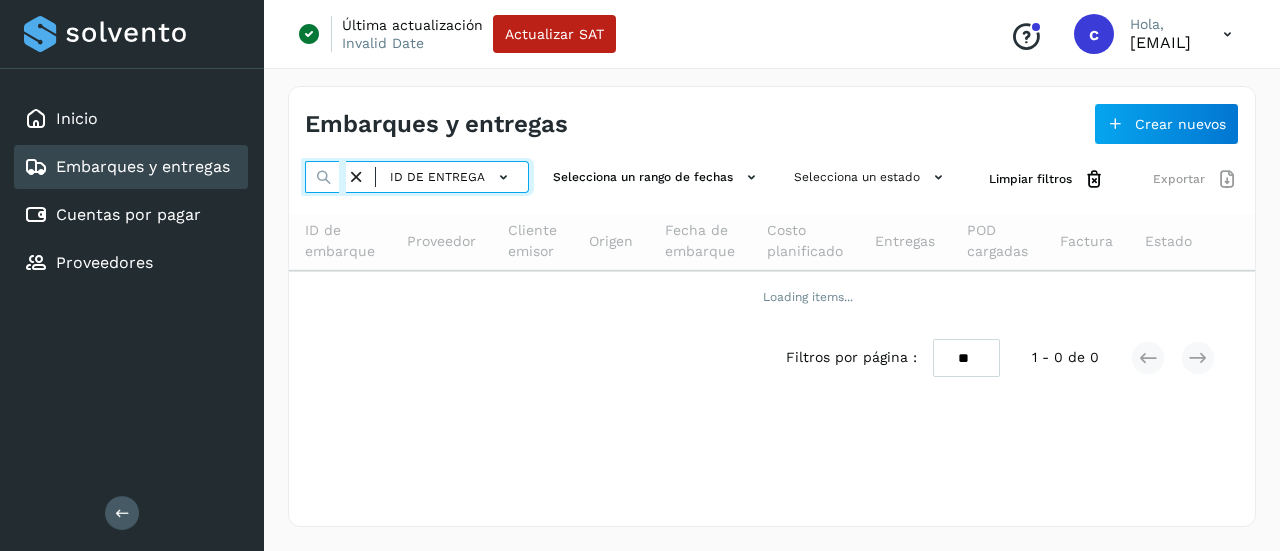 click on "**********" at bounding box center (325, 177) 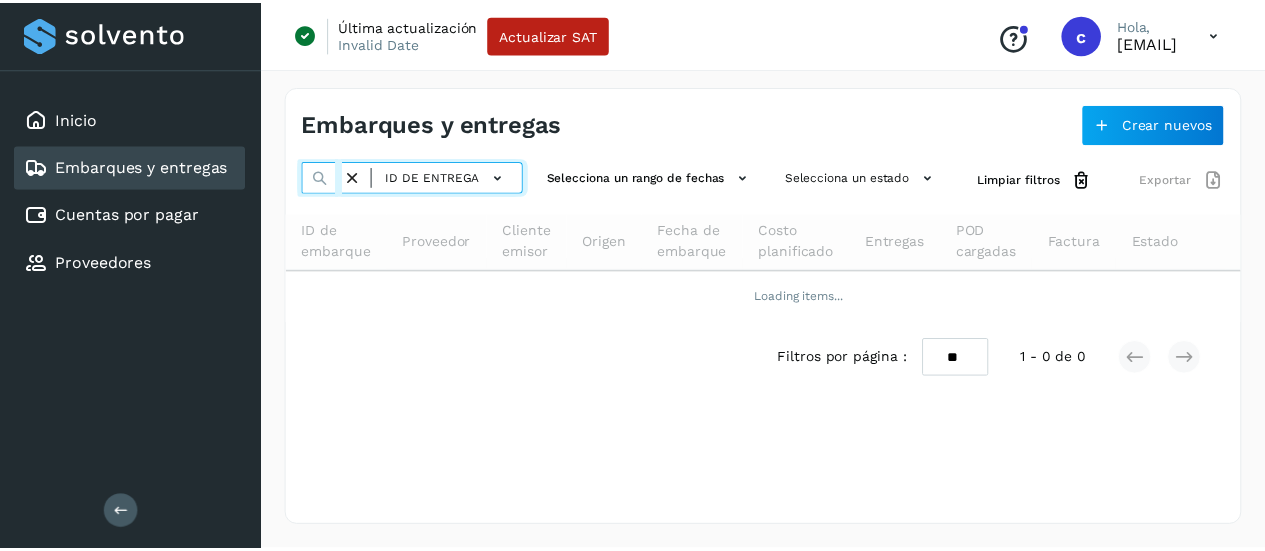 scroll, scrollTop: 0, scrollLeft: 29, axis: horizontal 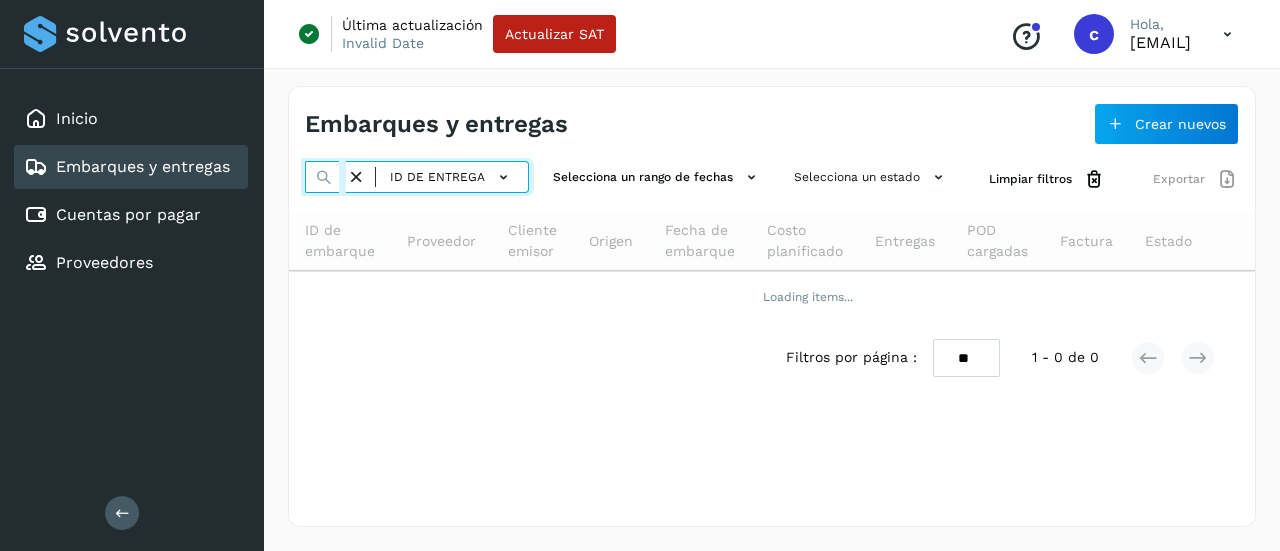 type on "**********" 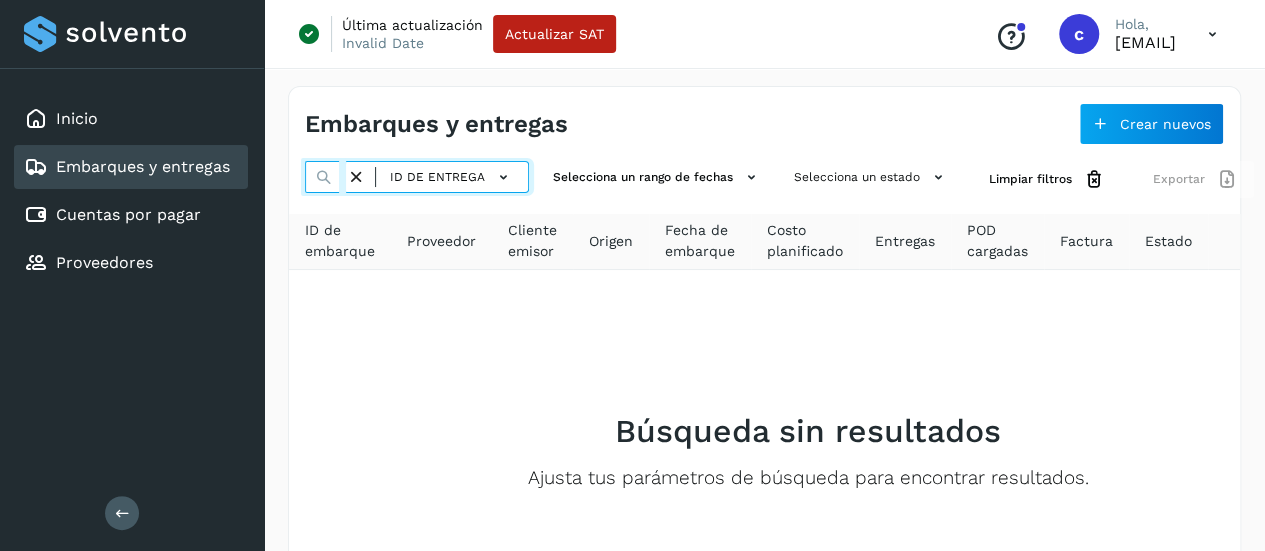 scroll, scrollTop: 0, scrollLeft: 0, axis: both 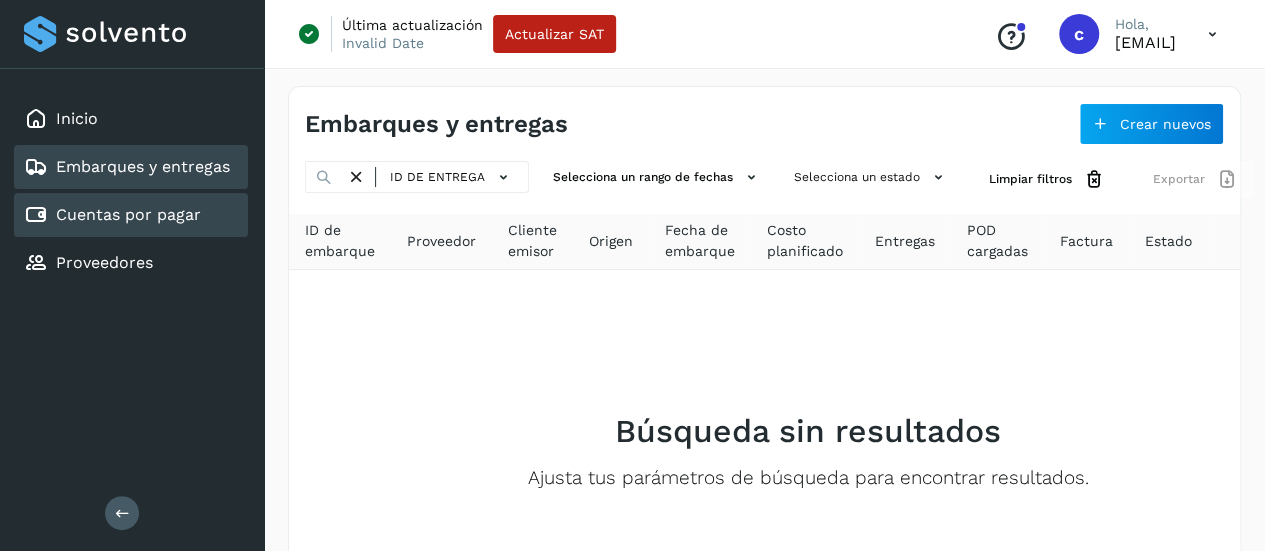 click on "Cuentas por pagar" at bounding box center (128, 214) 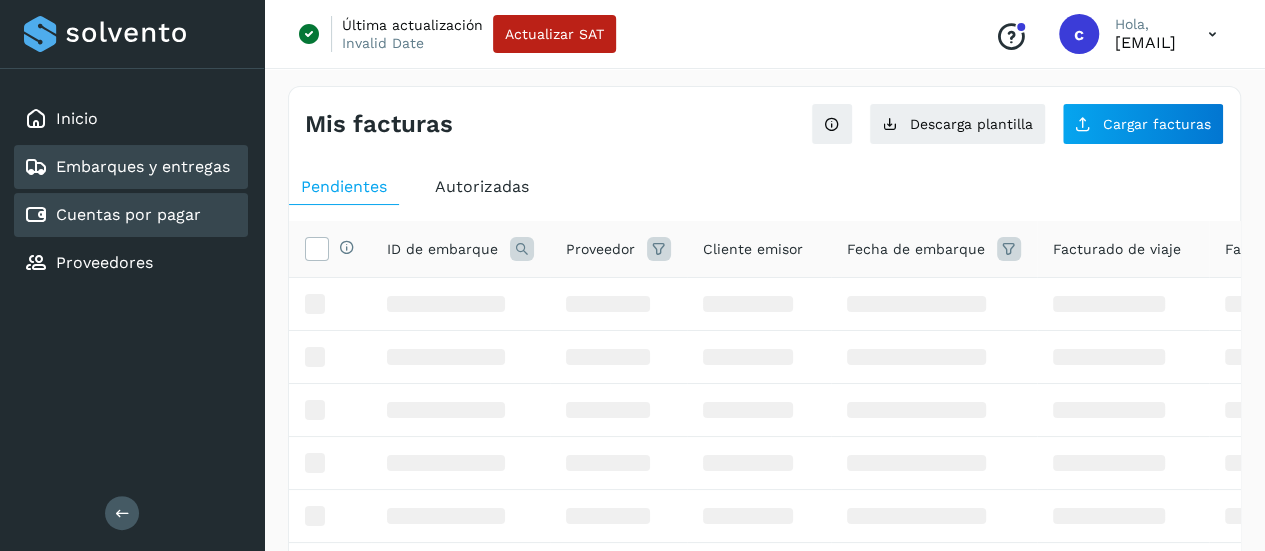 click on "Embarques y entregas" at bounding box center (143, 166) 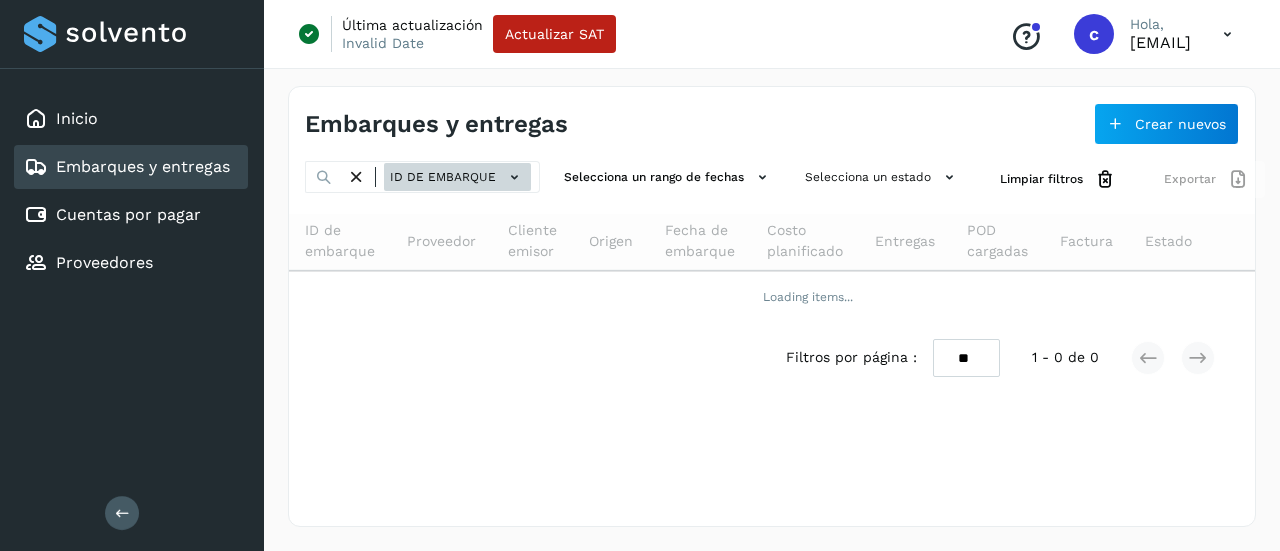 click 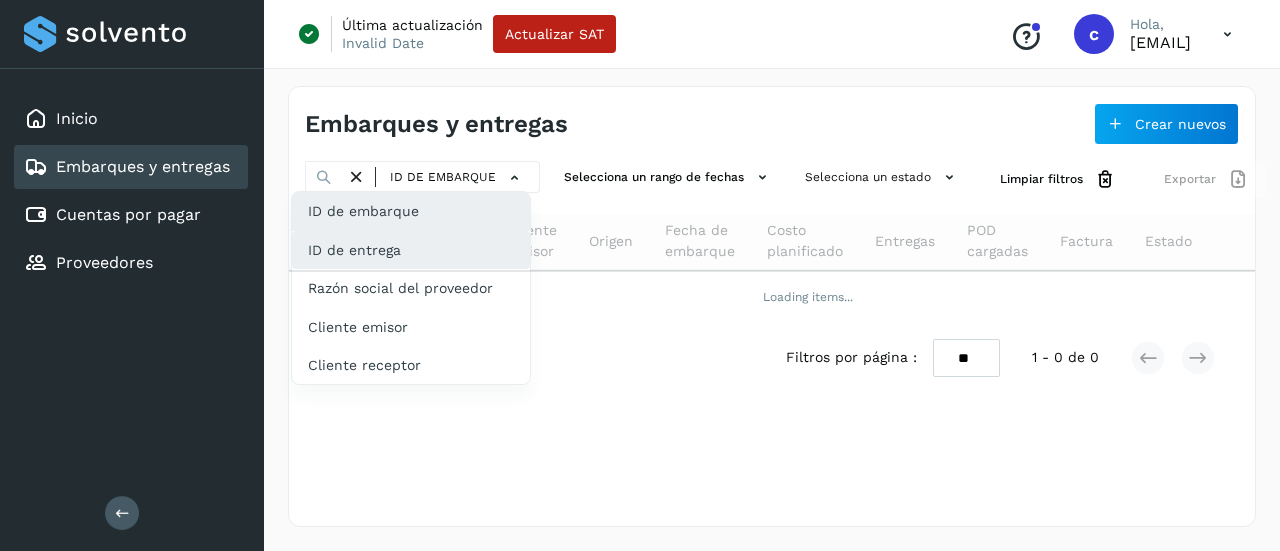 click on "ID de entrega" 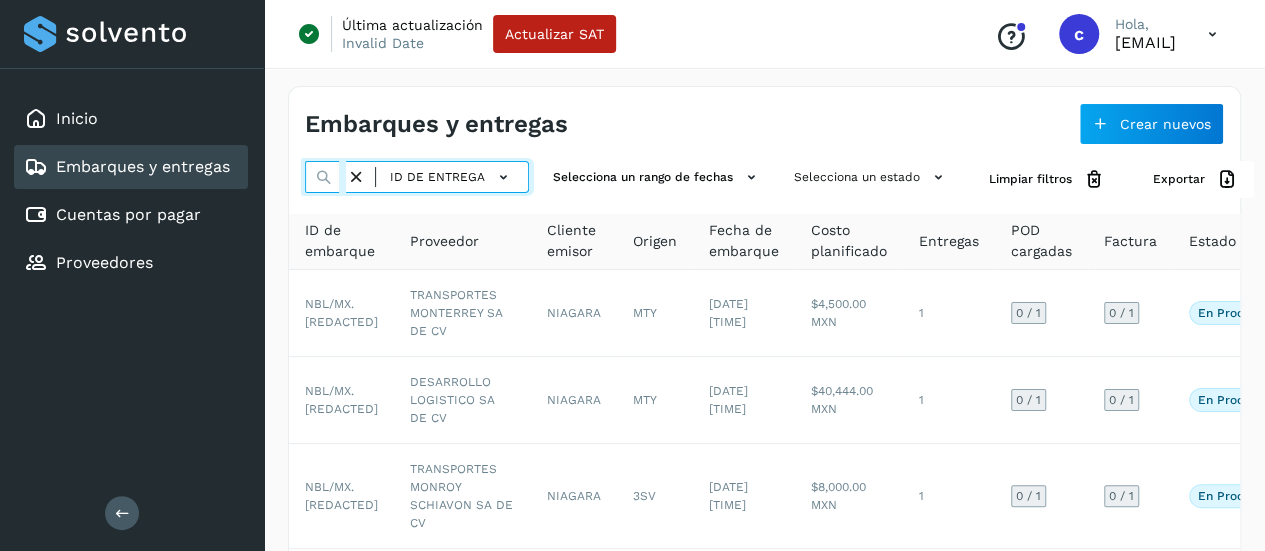 click at bounding box center (325, 177) 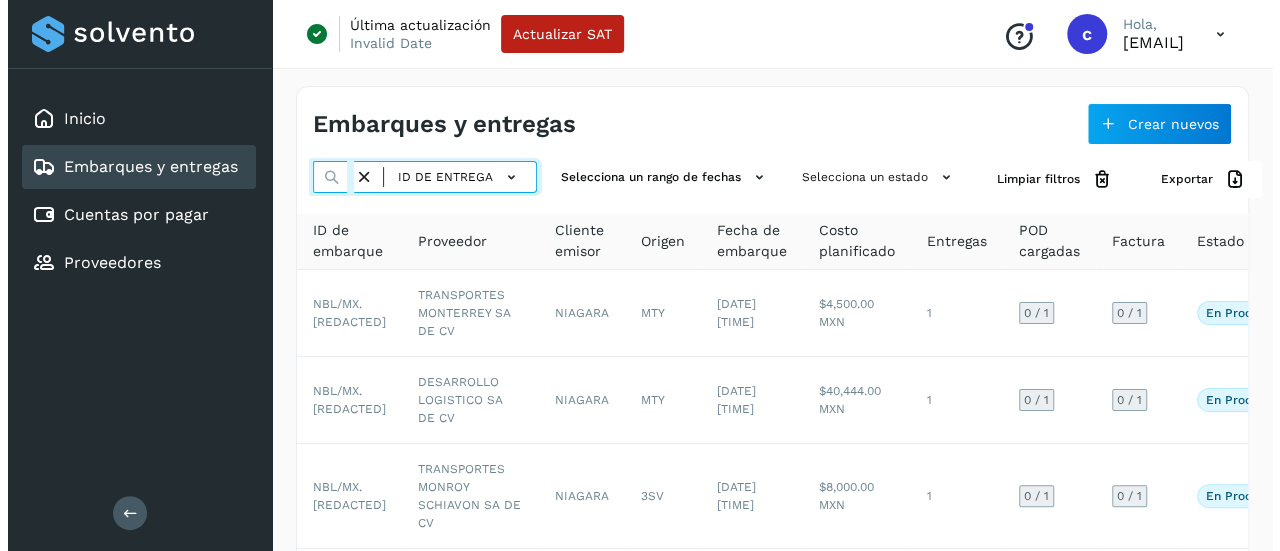scroll, scrollTop: 0, scrollLeft: 53, axis: horizontal 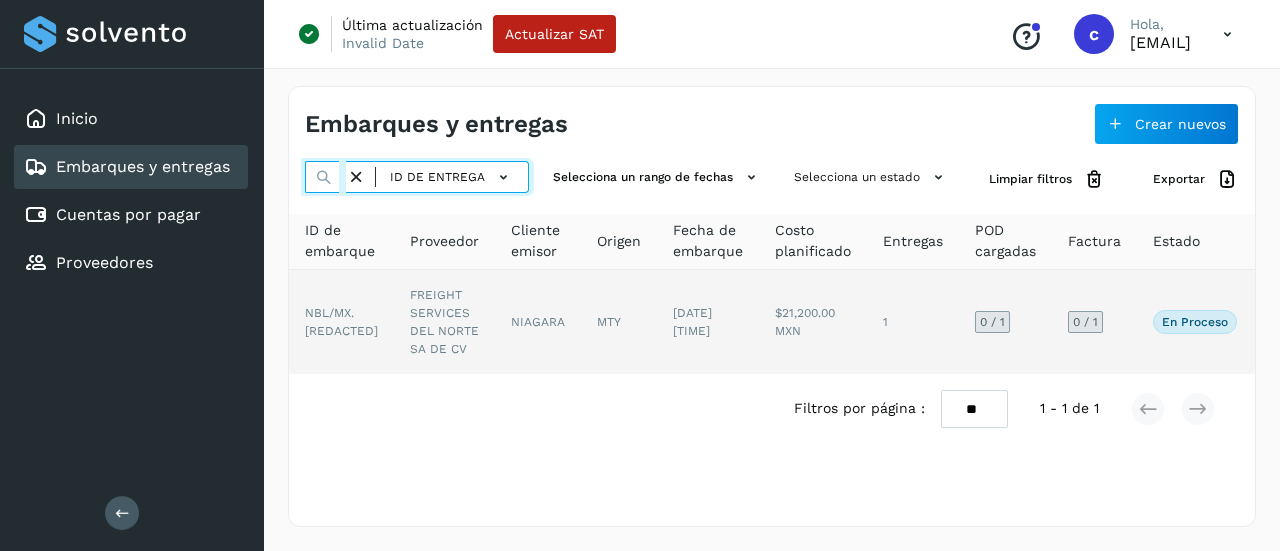 type on "*******" 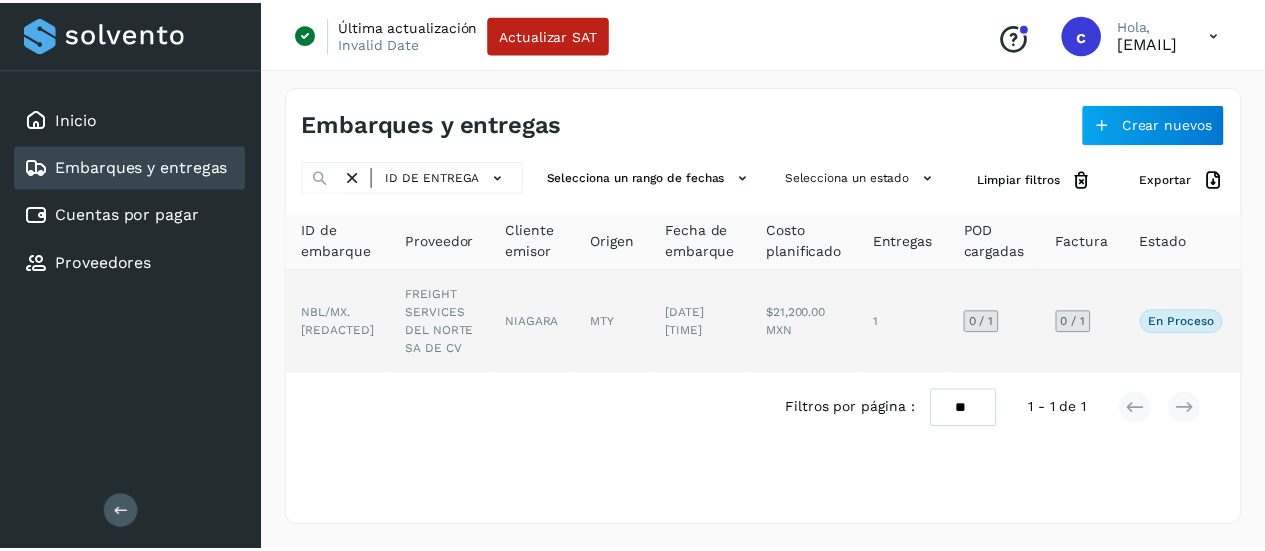 scroll, scrollTop: 0, scrollLeft: 0, axis: both 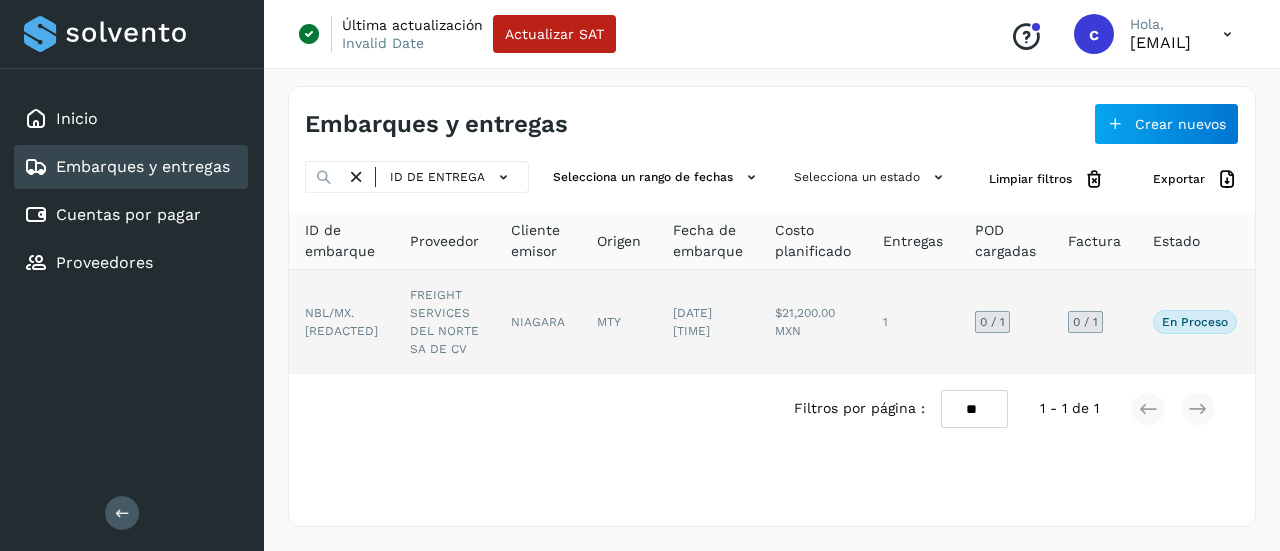 click on "NBL/MX.[REDACTED]" 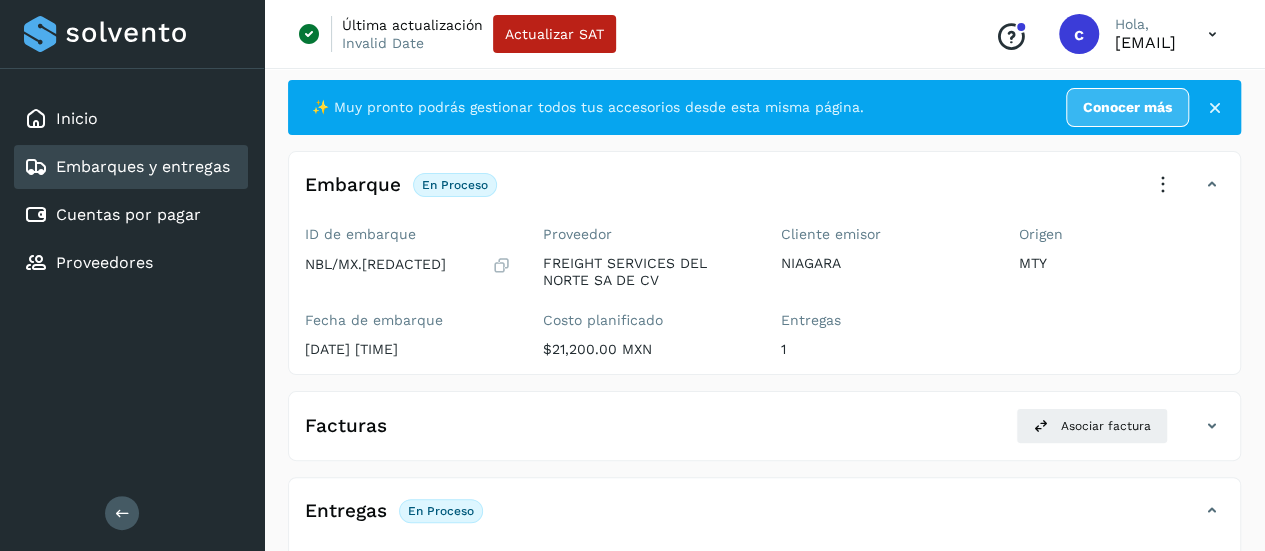 scroll, scrollTop: 0, scrollLeft: 0, axis: both 